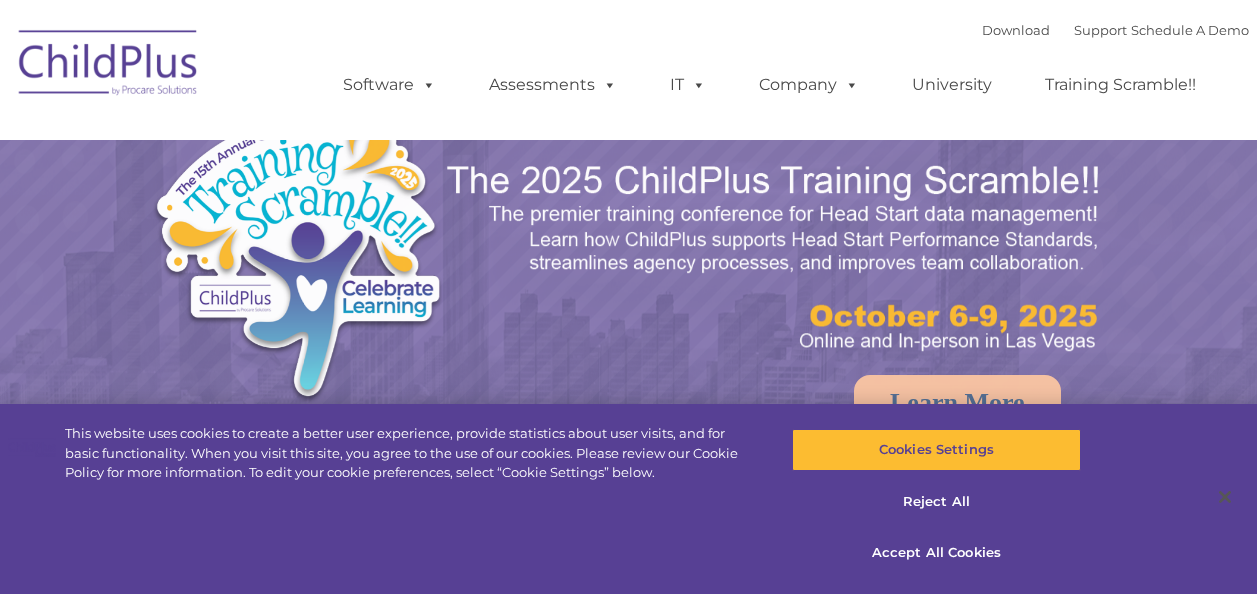 scroll, scrollTop: 0, scrollLeft: 0, axis: both 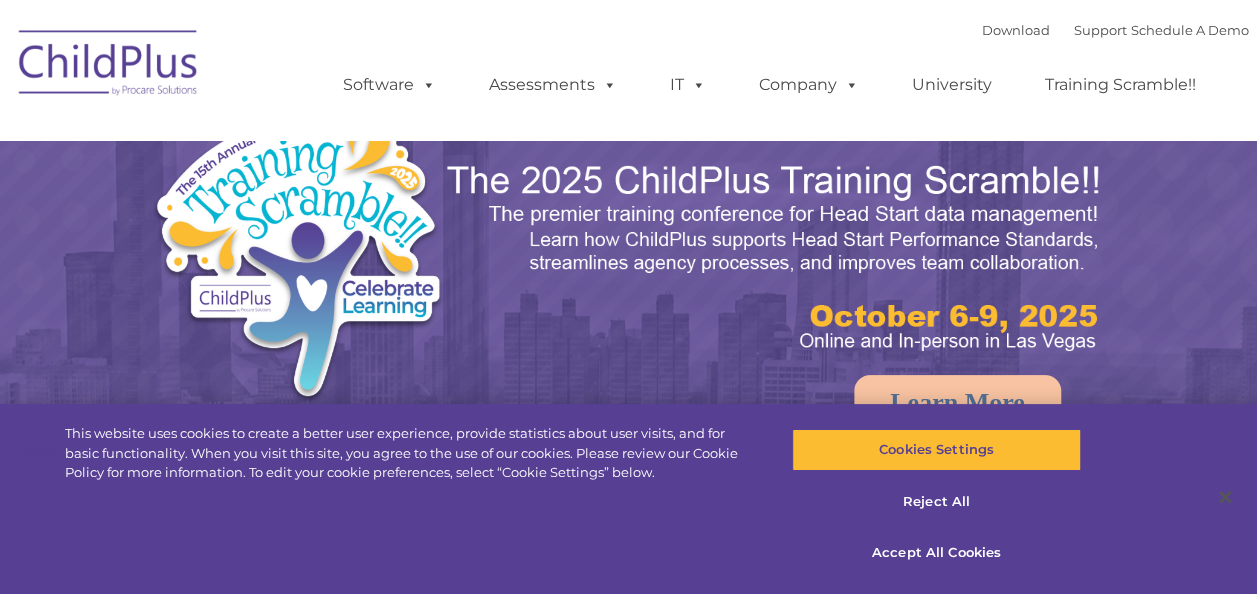 select on "MEDIUM" 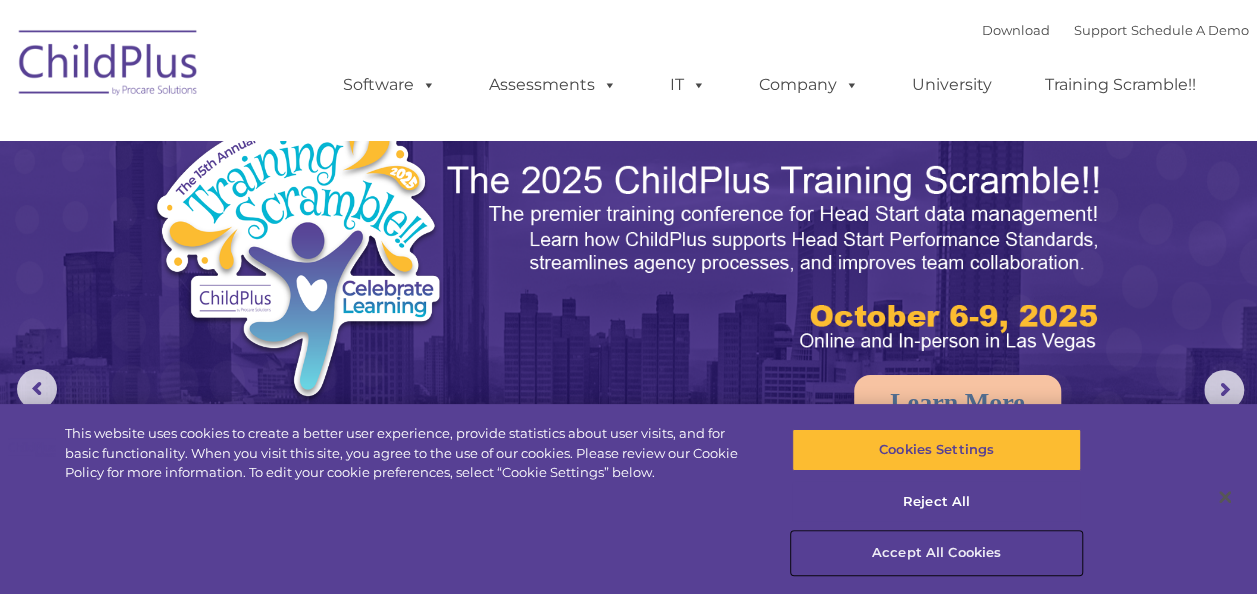 click on "Accept All Cookies" at bounding box center (936, 553) 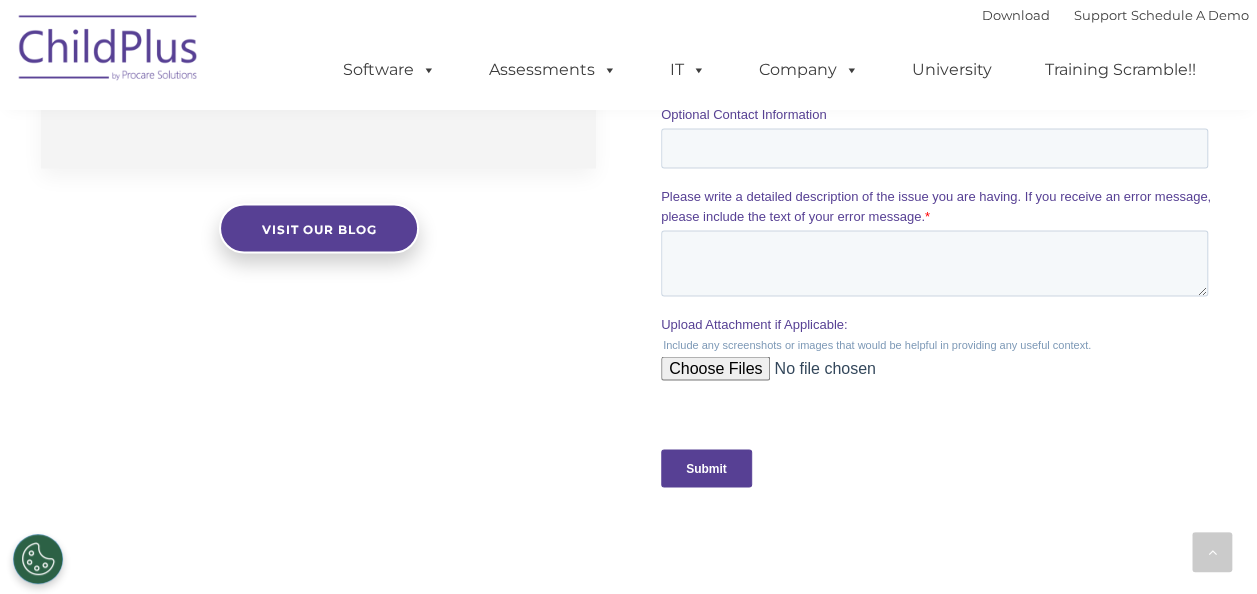 scroll, scrollTop: 1861, scrollLeft: 0, axis: vertical 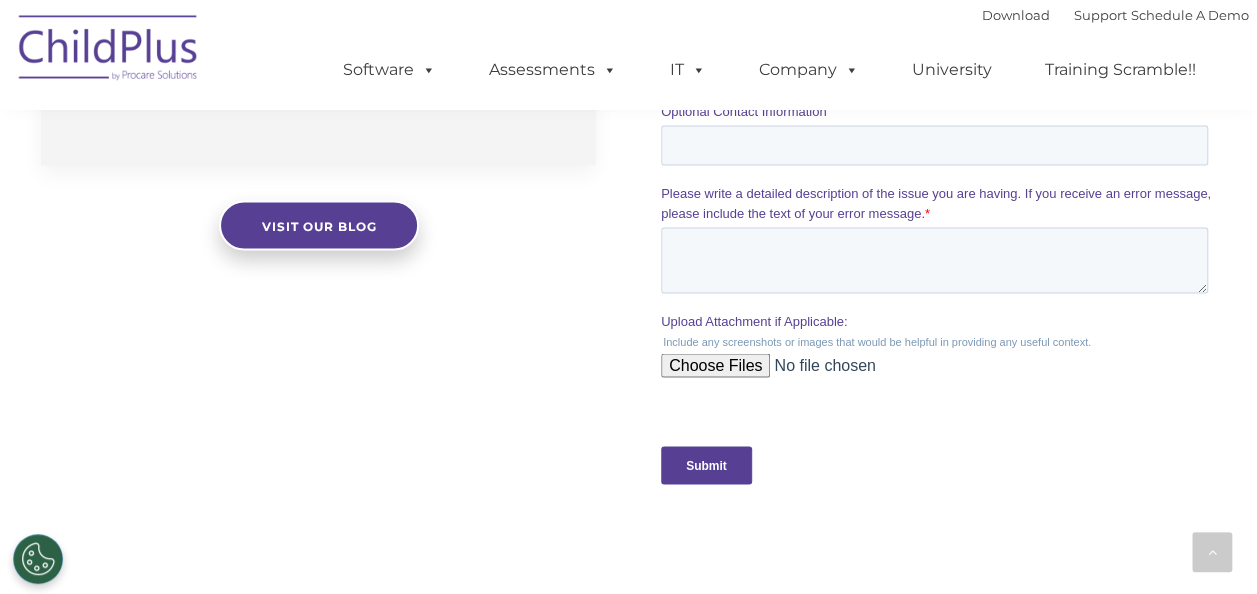 click on "Submit" at bounding box center (706, 465) 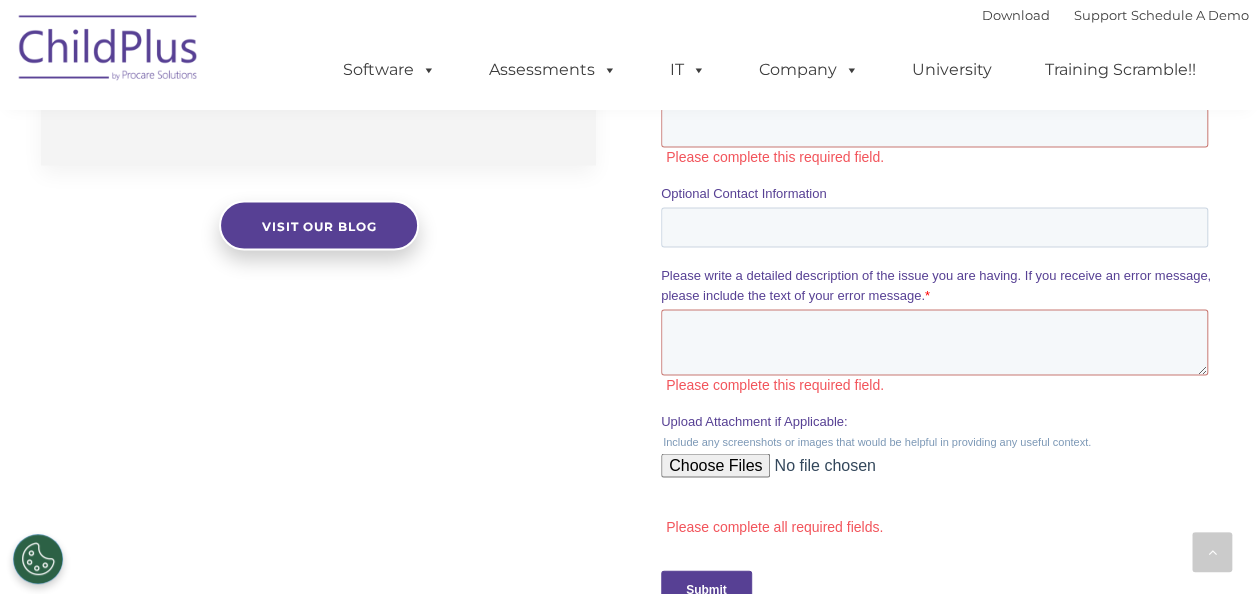 click on "The Latest News
Improving the Enrollment Process for Staff and Families: Ana’s Innovations Include Simplifying Family Communication   Congratulations to Bright Spots winner Ana Garcia of the Marion Polk Early Learning Hub​!  Identifying the Challenge  The automated online application system that […]
Read more
Visit our blog" at bounding box center (628, 108) 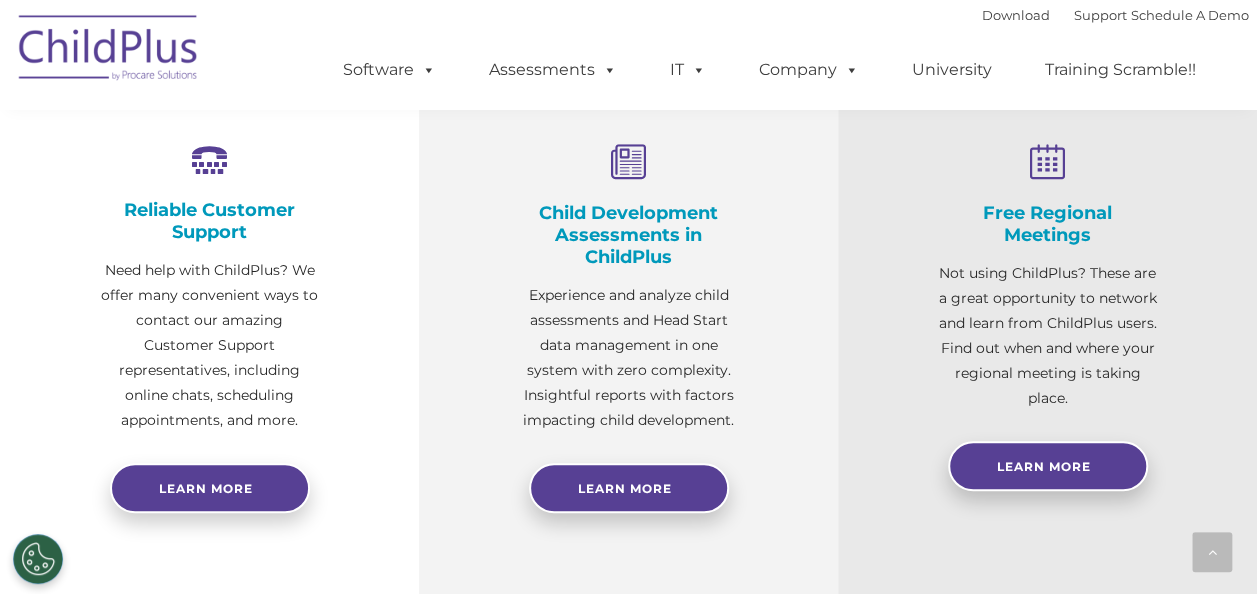 scroll, scrollTop: 745, scrollLeft: 0, axis: vertical 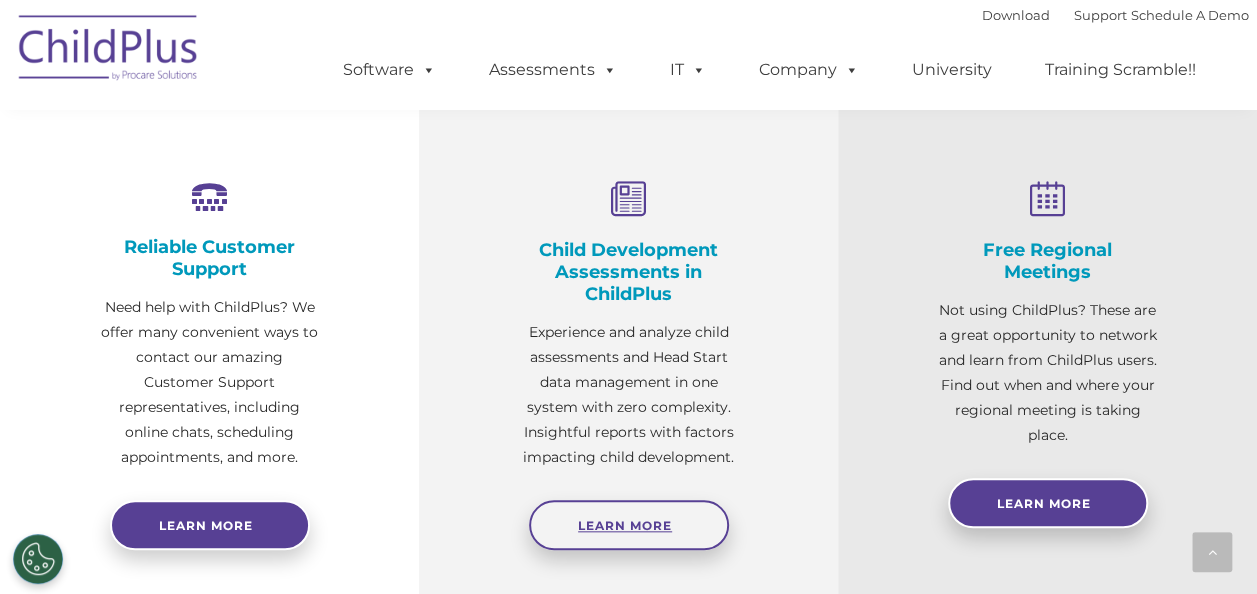 click on "Learn More" at bounding box center [629, 525] 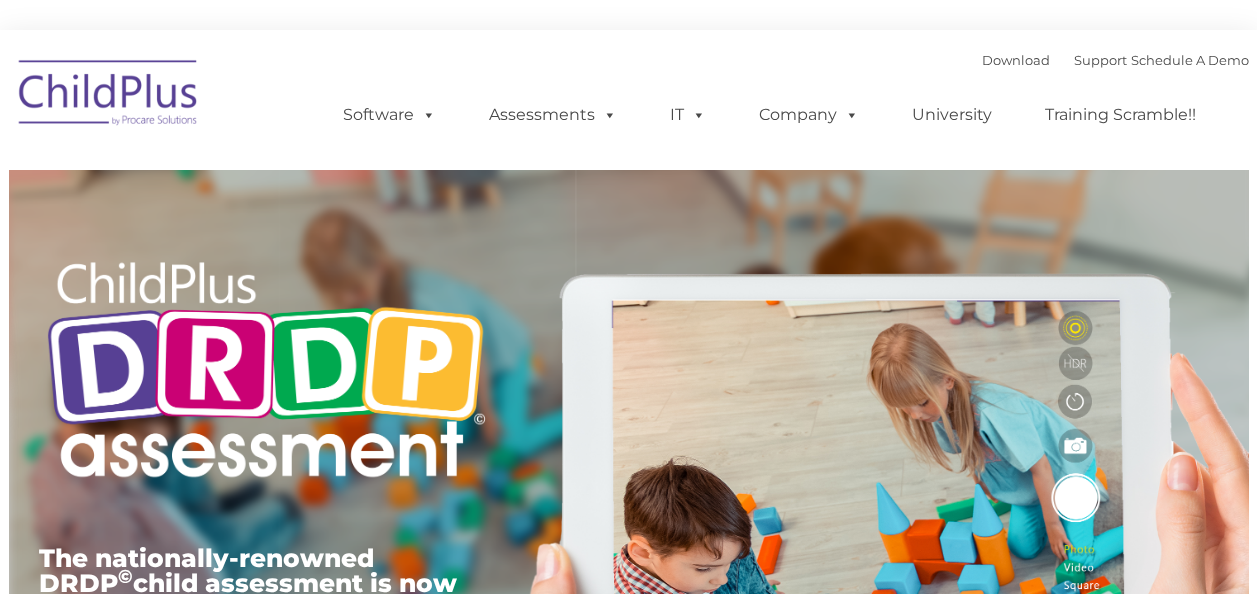 scroll, scrollTop: 0, scrollLeft: 0, axis: both 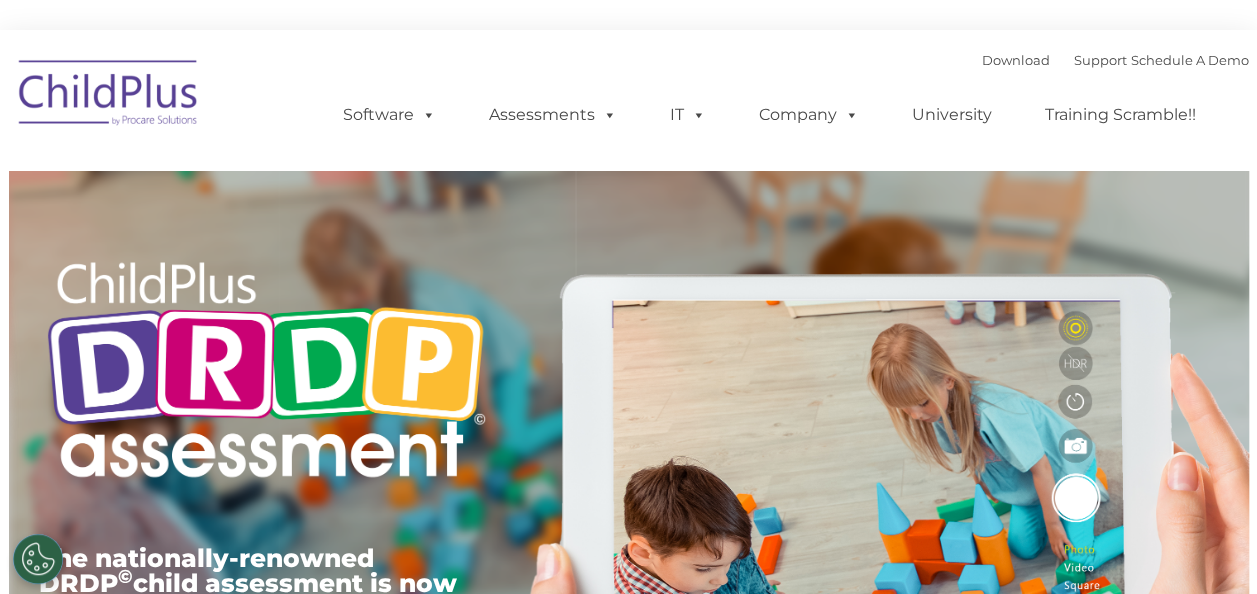 type on "" 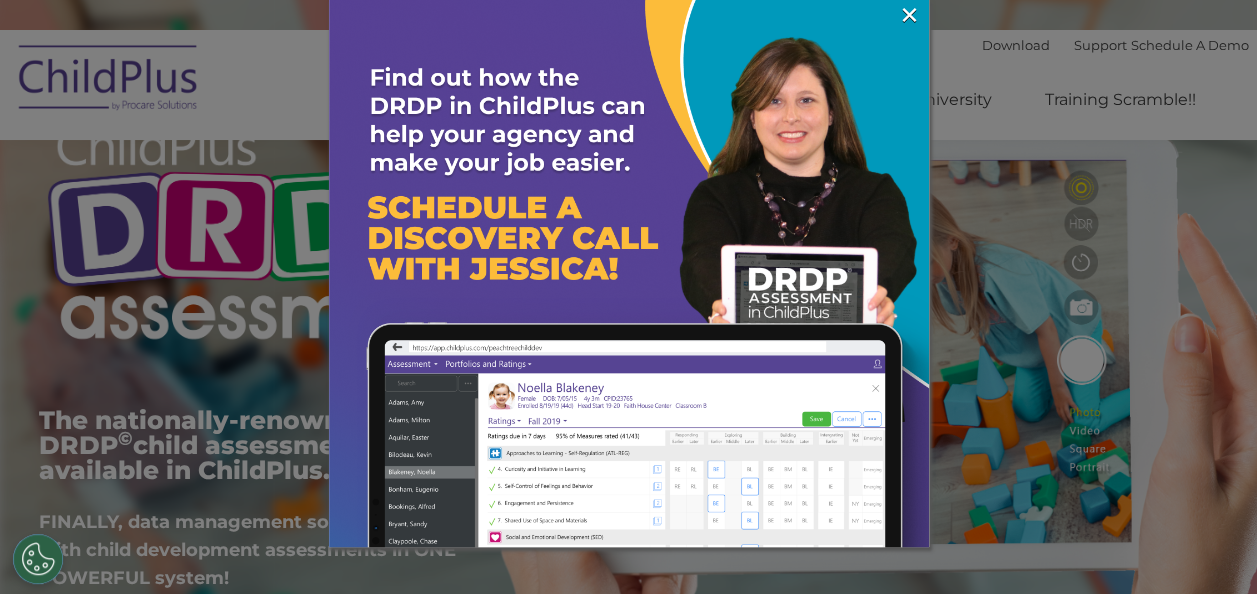 scroll, scrollTop: 202, scrollLeft: 0, axis: vertical 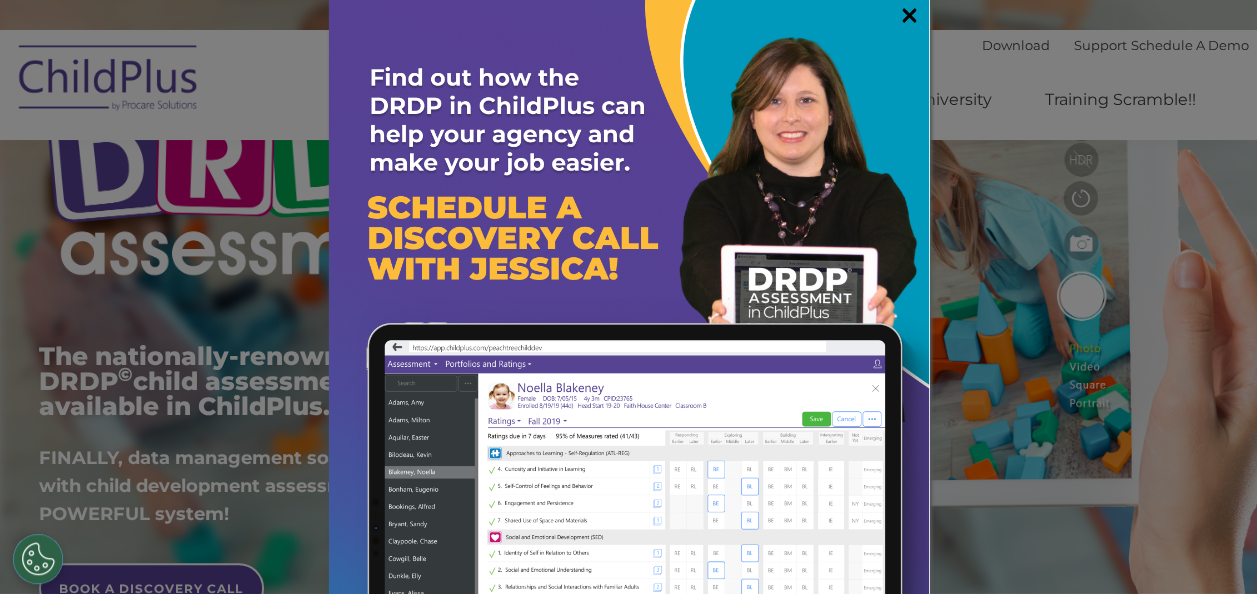 click on "×" at bounding box center [909, 15] 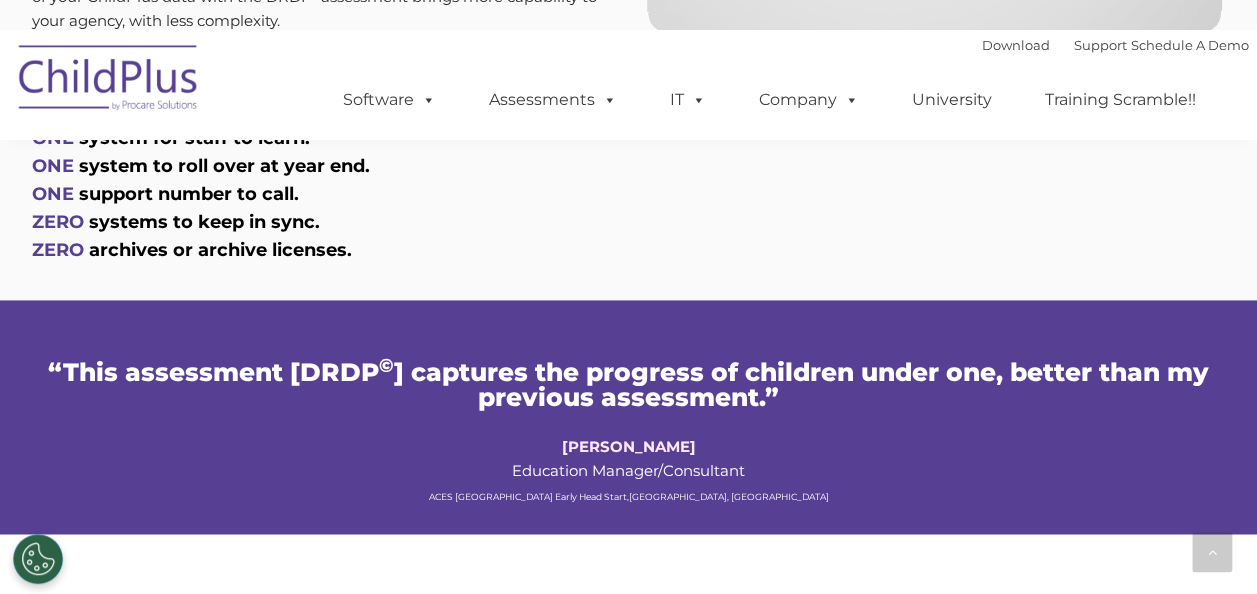 scroll, scrollTop: 1064, scrollLeft: 0, axis: vertical 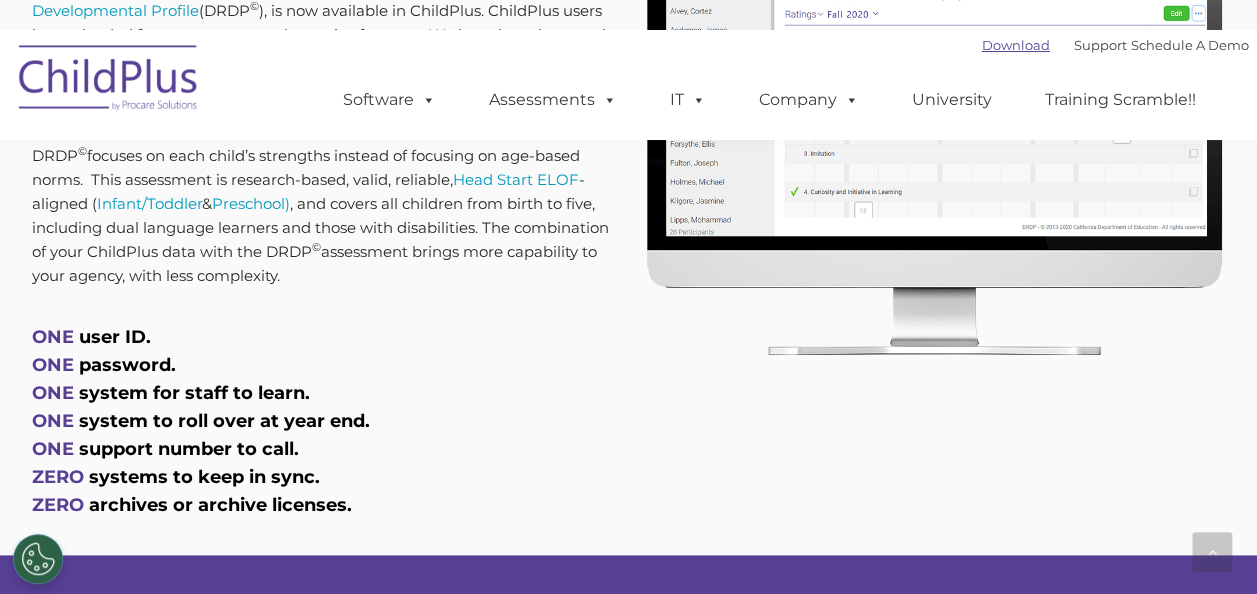 click on "Download" at bounding box center [1016, 45] 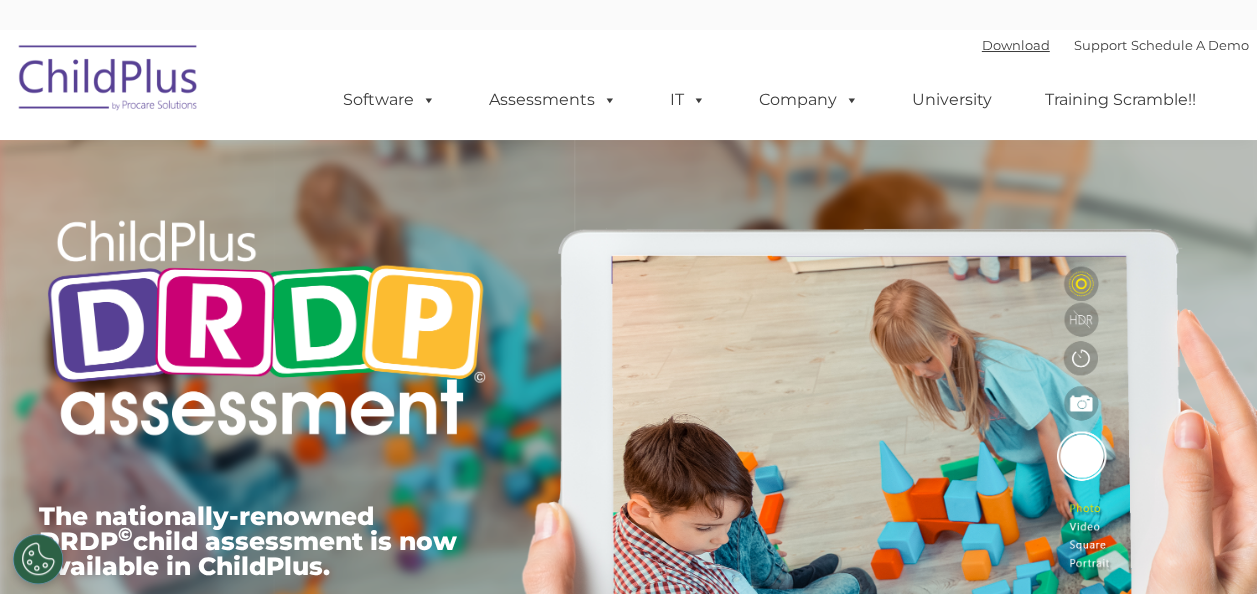 scroll, scrollTop: 0, scrollLeft: 0, axis: both 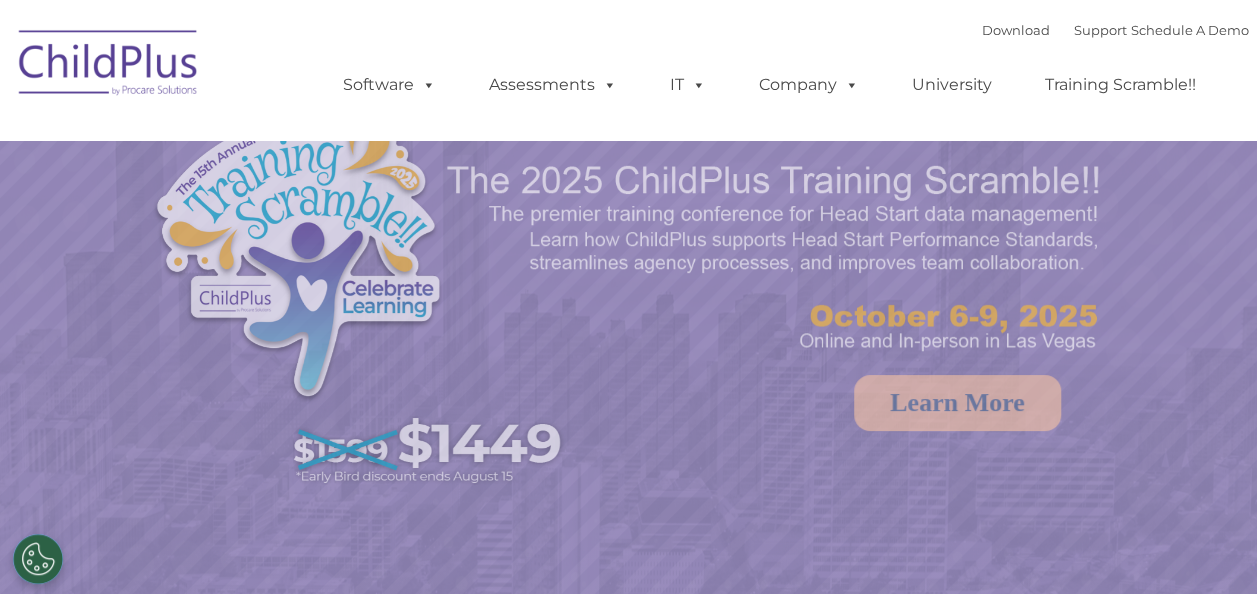 select on "MEDIUM" 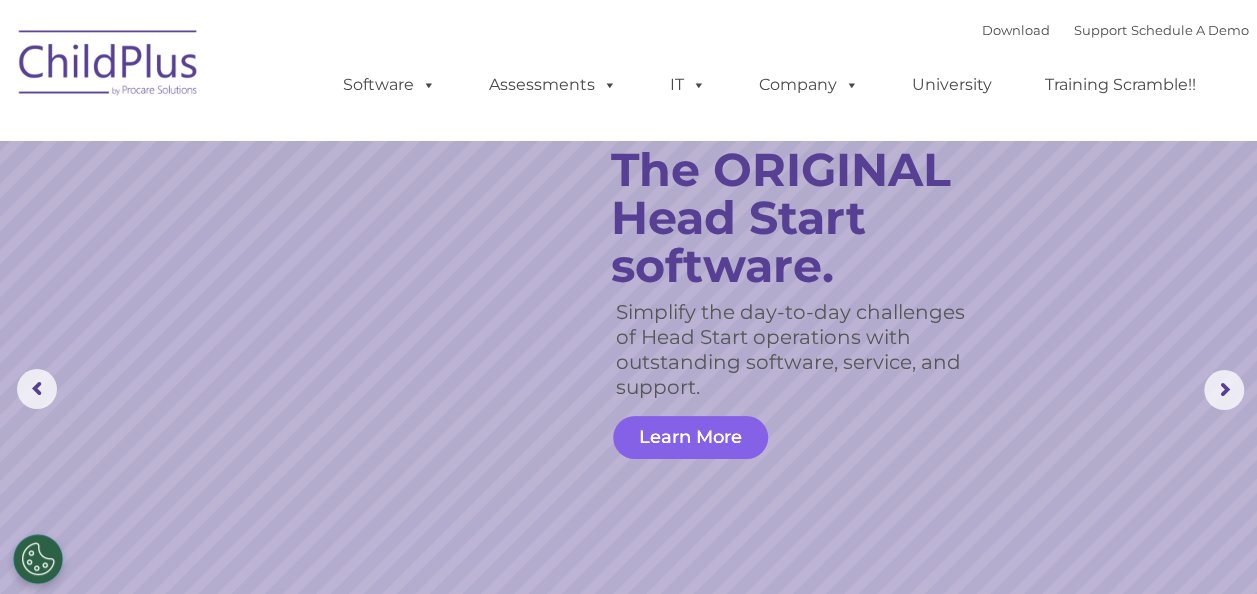 click on "Learn More" at bounding box center (690, 437) 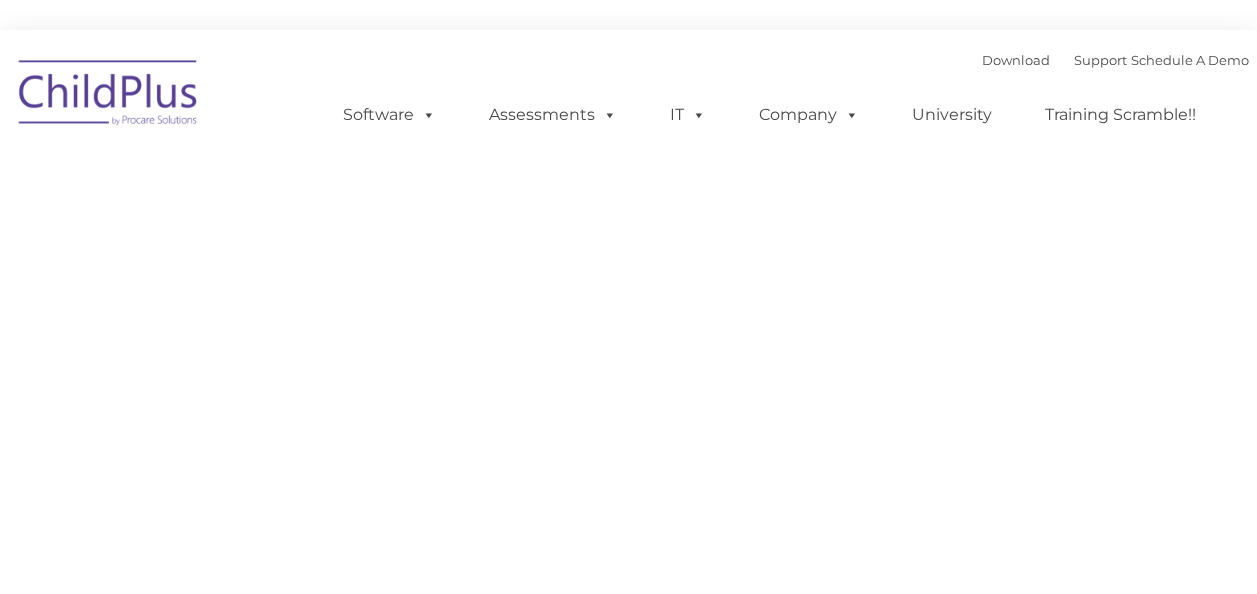 scroll, scrollTop: 0, scrollLeft: 0, axis: both 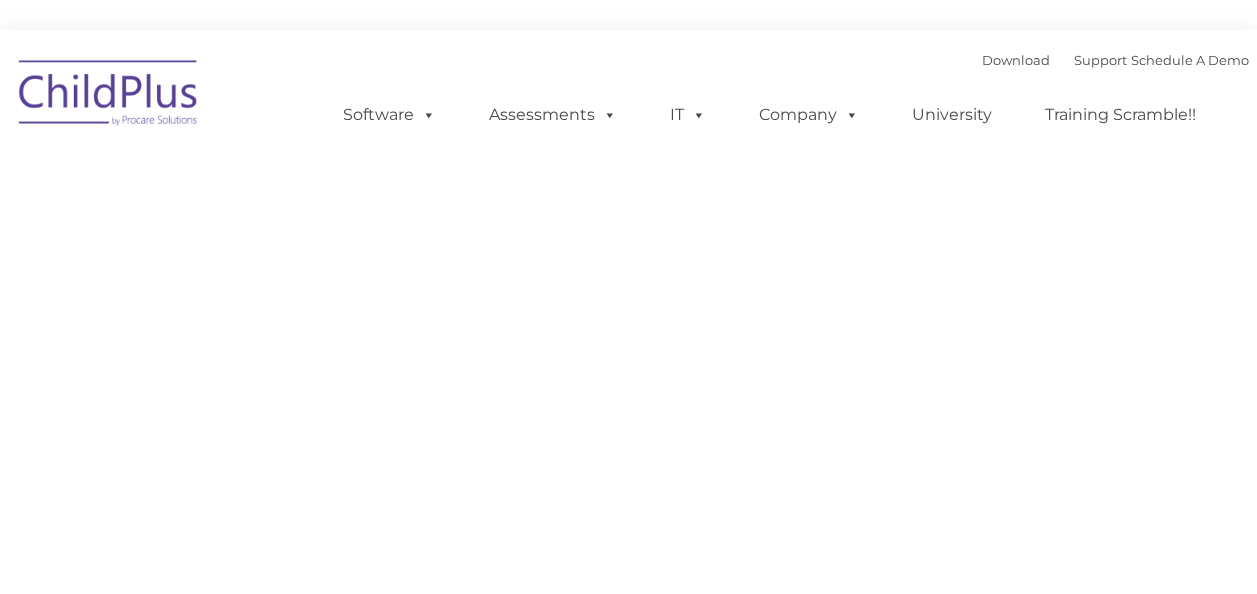 type on "" 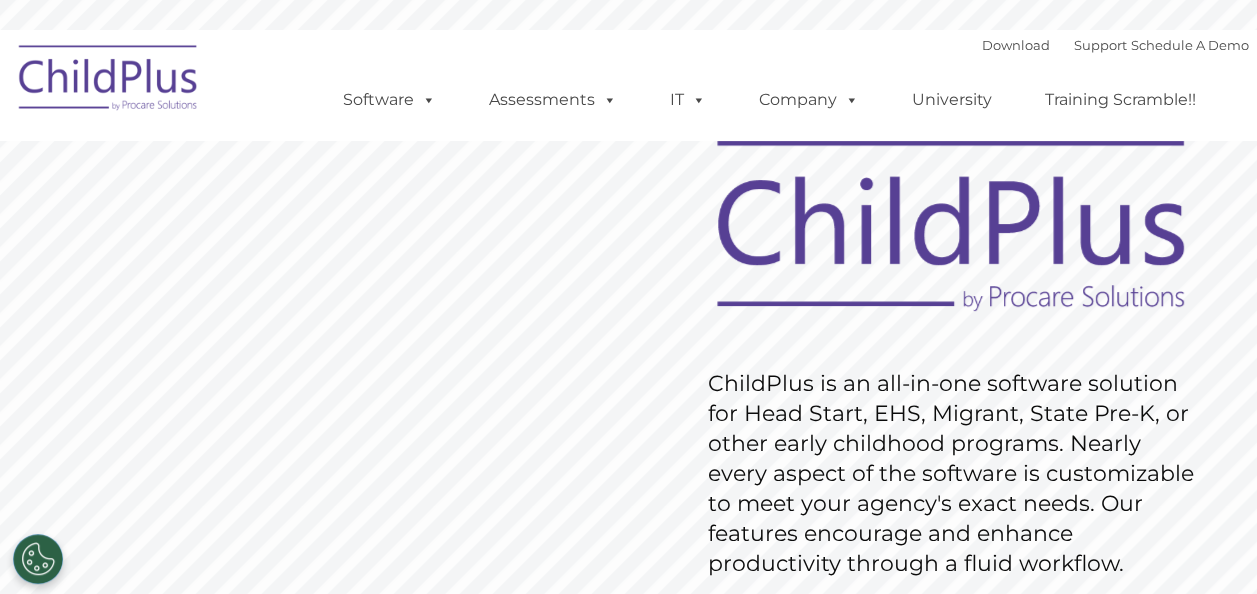 scroll, scrollTop: 344, scrollLeft: 0, axis: vertical 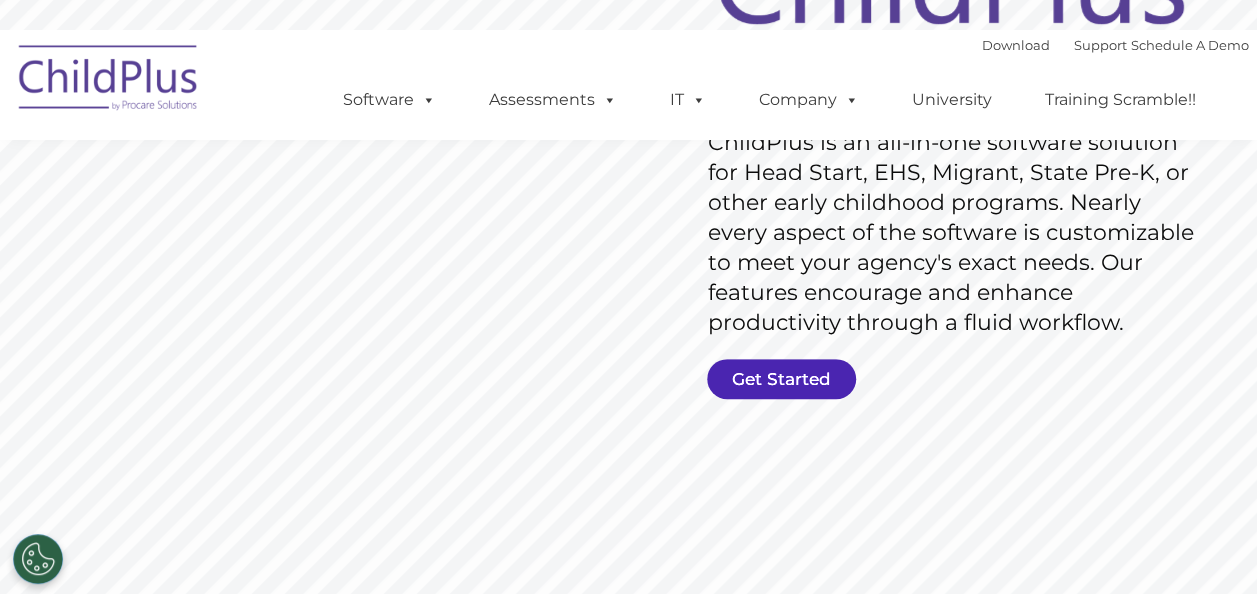 click on "Get Started" at bounding box center [781, 379] 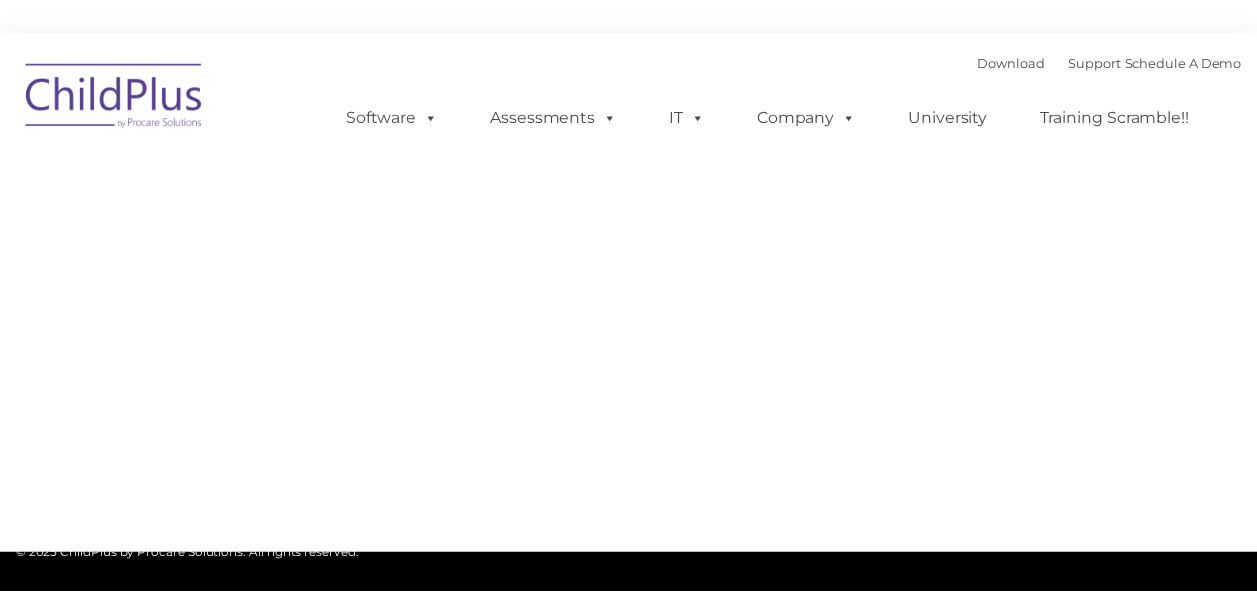scroll, scrollTop: 0, scrollLeft: 0, axis: both 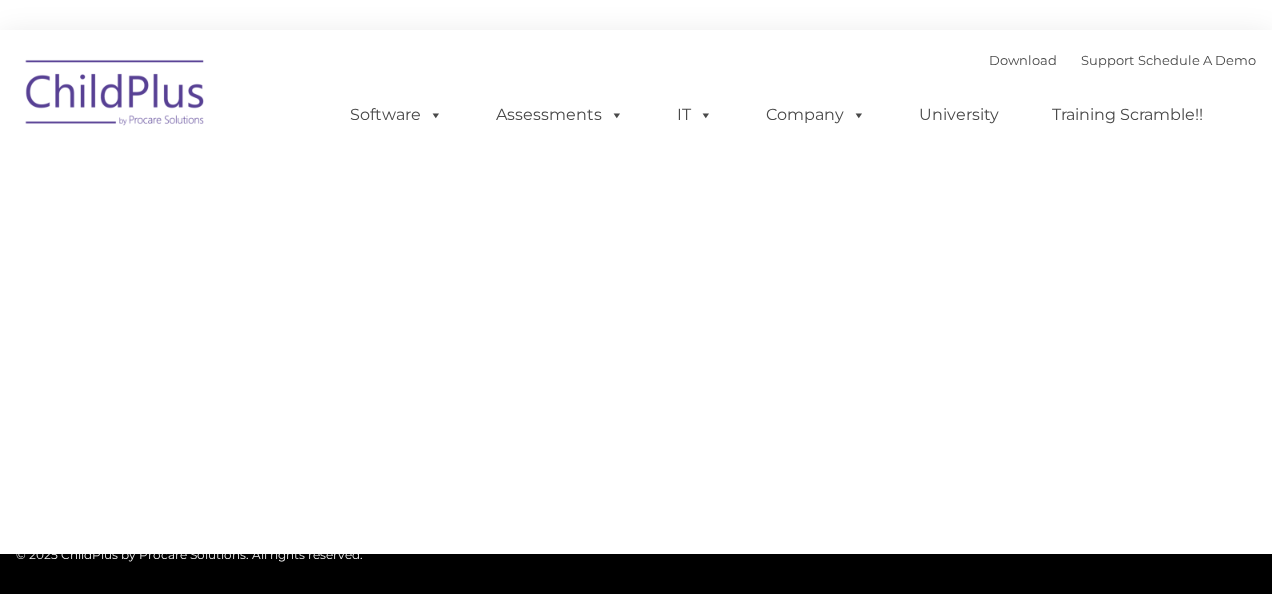 type on "" 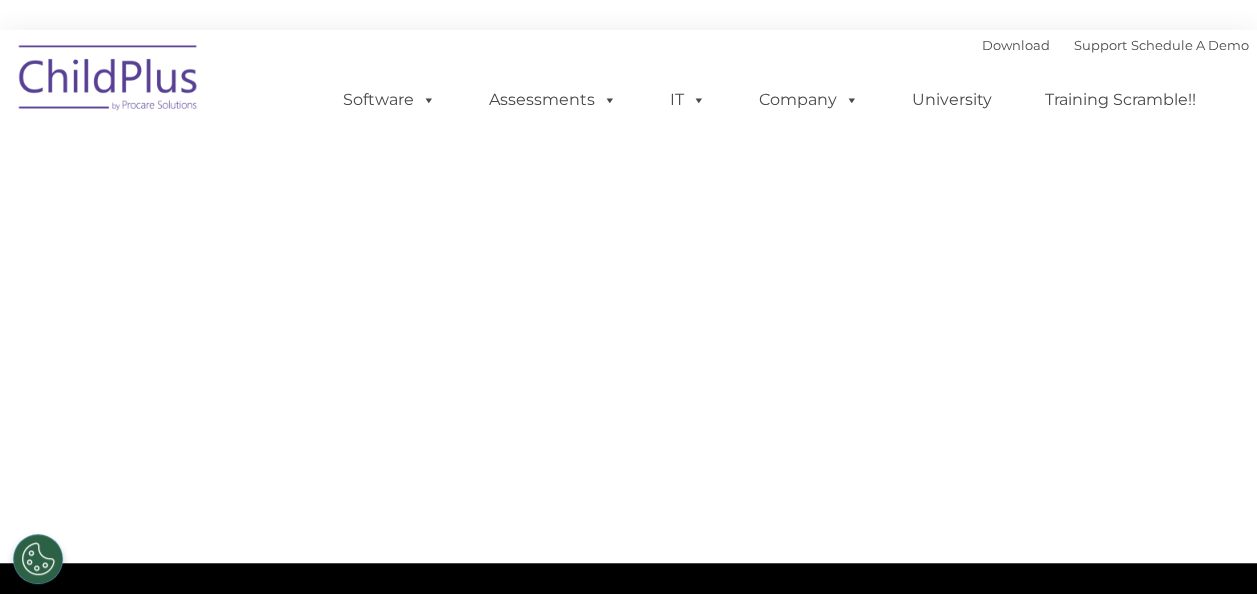 select on "MEDIUM" 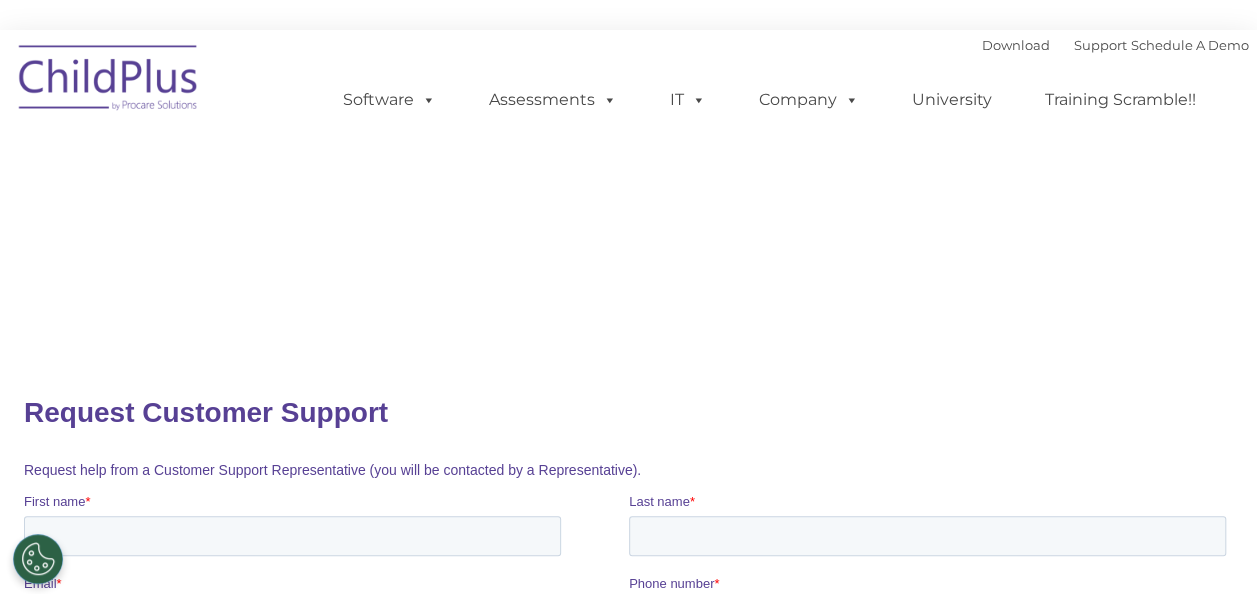 scroll, scrollTop: 0, scrollLeft: 0, axis: both 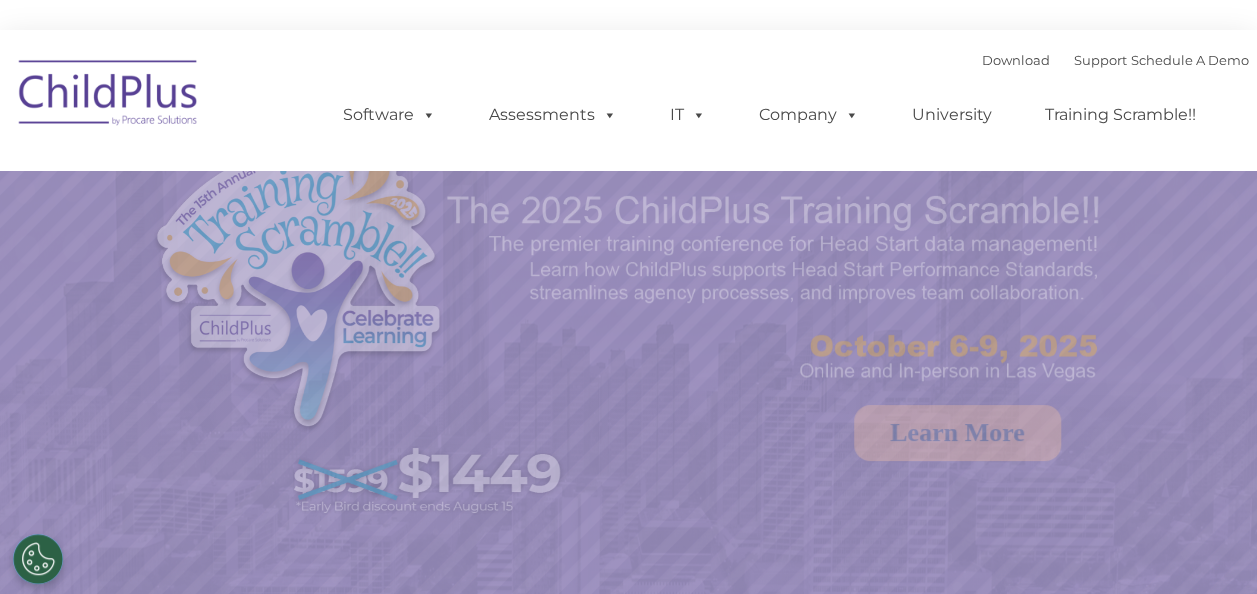 select on "MEDIUM" 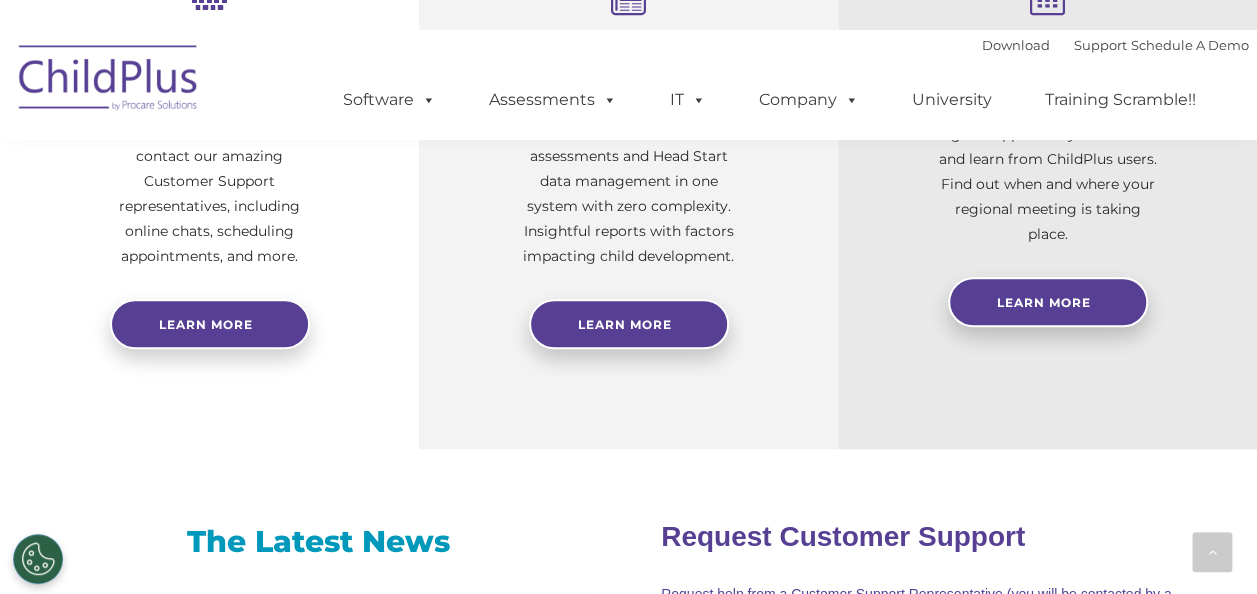 scroll, scrollTop: 910, scrollLeft: 0, axis: vertical 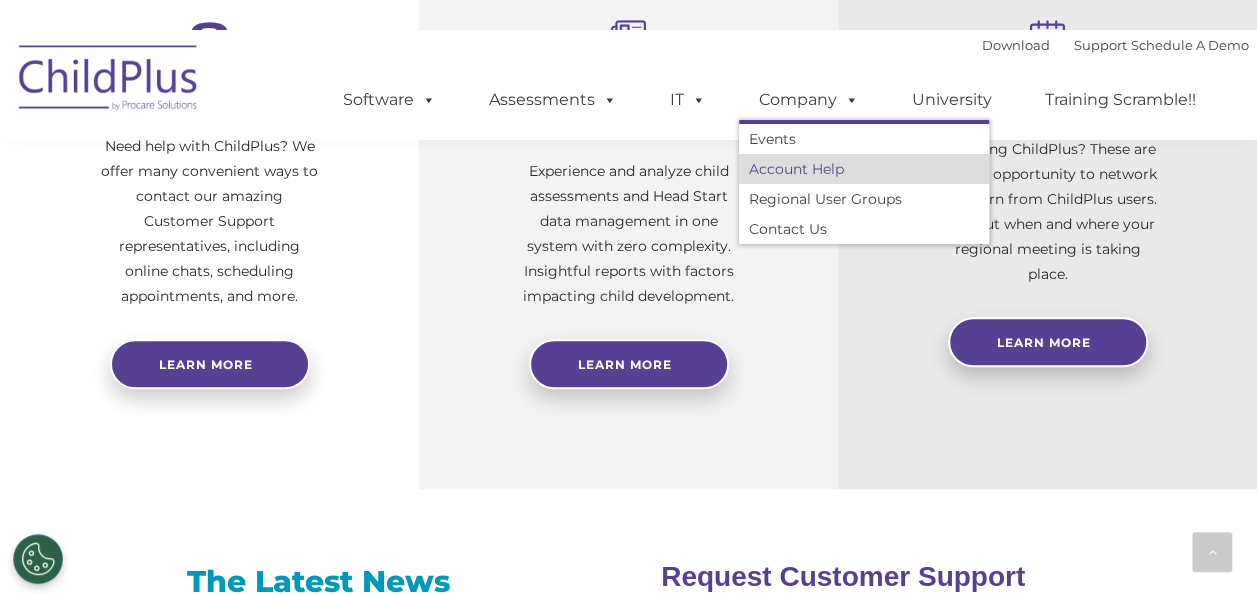 click on "Account Help" at bounding box center (864, 169) 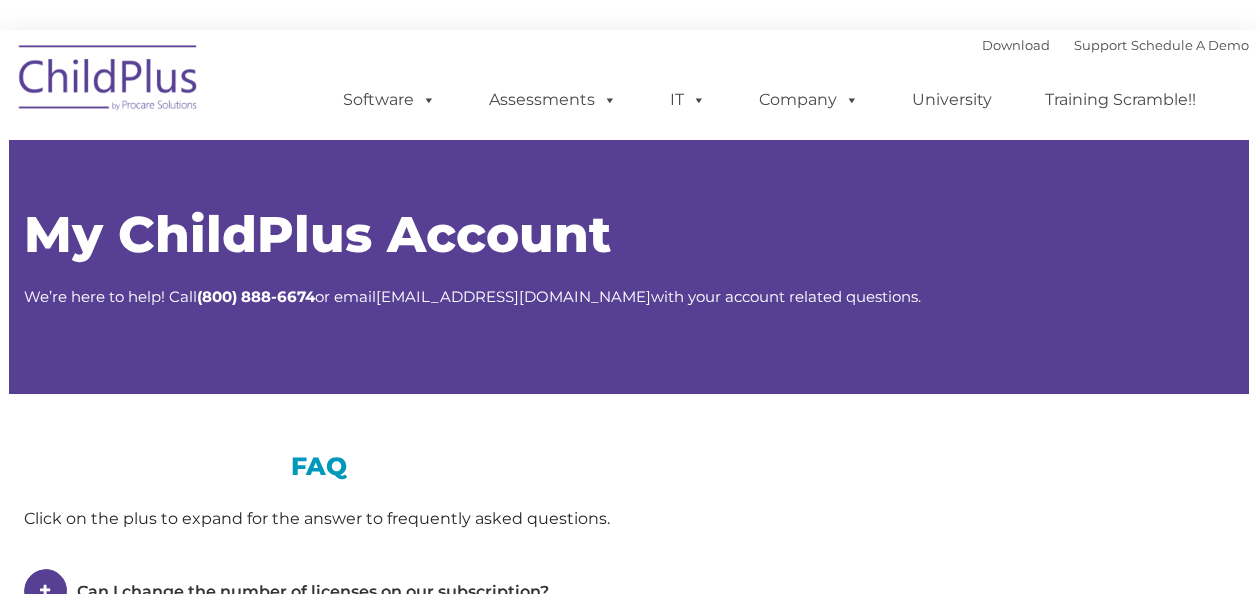 scroll, scrollTop: 0, scrollLeft: 0, axis: both 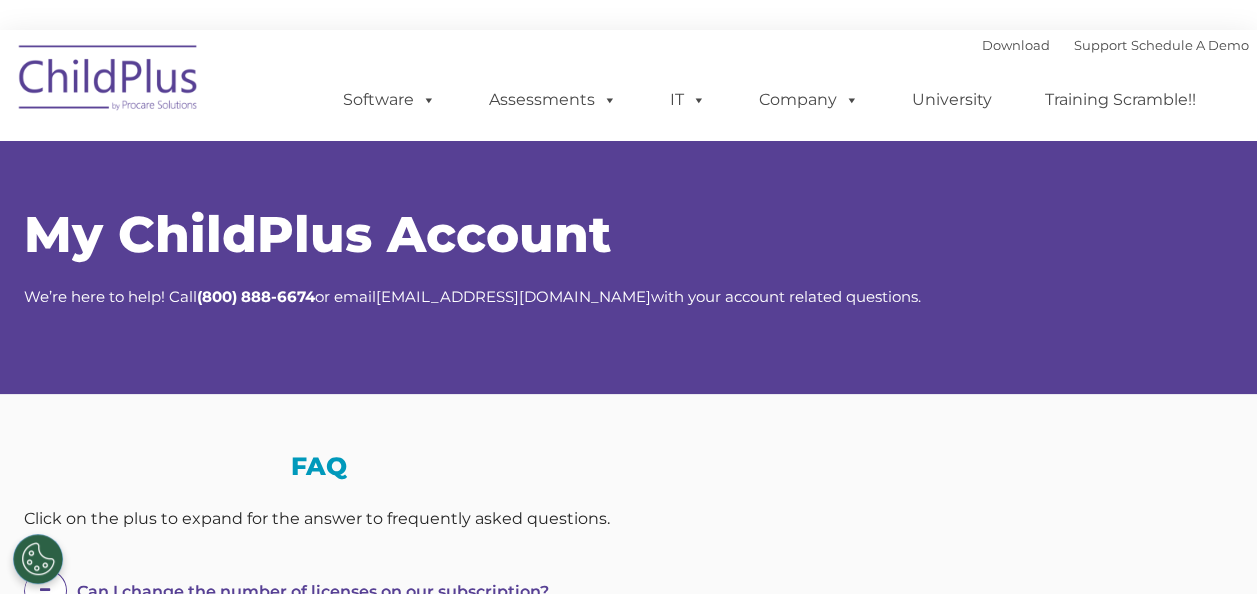 type on "" 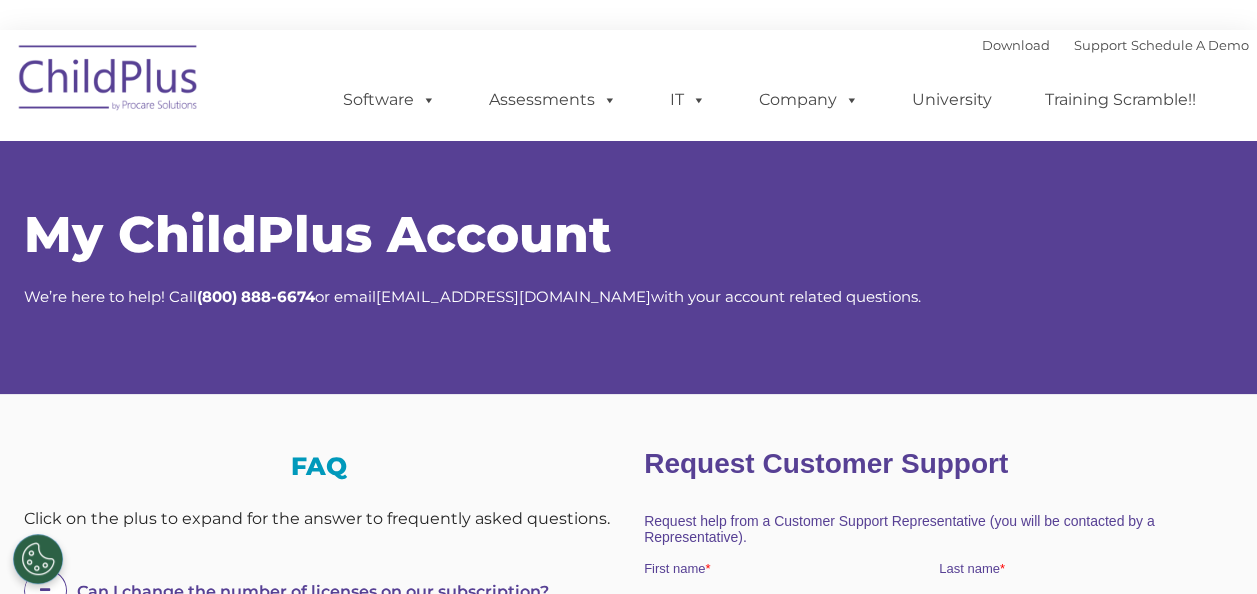 scroll, scrollTop: 0, scrollLeft: 0, axis: both 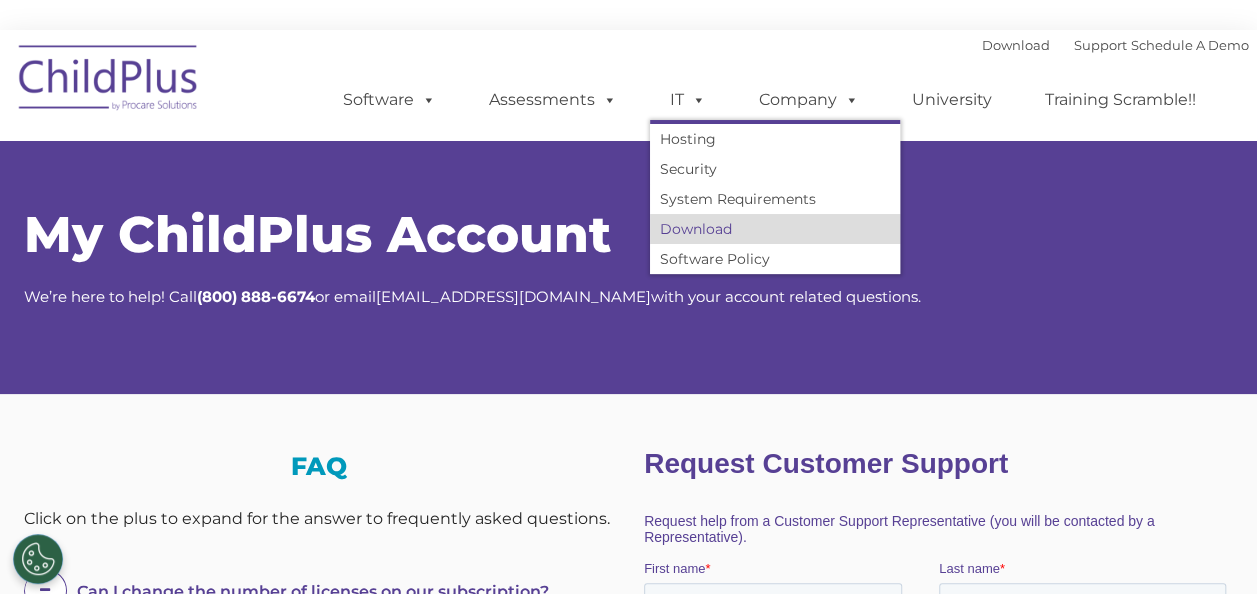 click on "Download" at bounding box center (775, 229) 